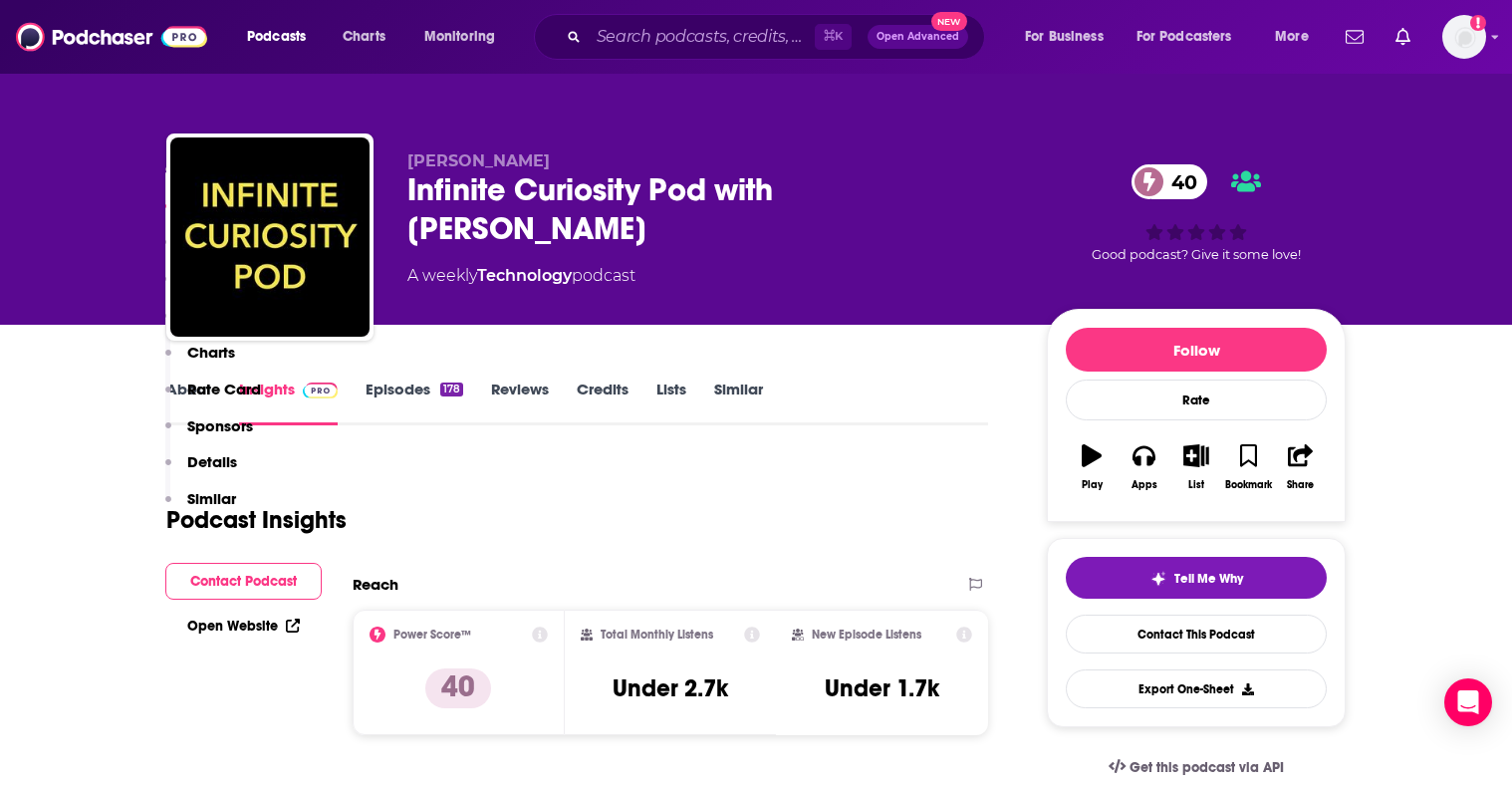 scroll, scrollTop: 1202, scrollLeft: 0, axis: vertical 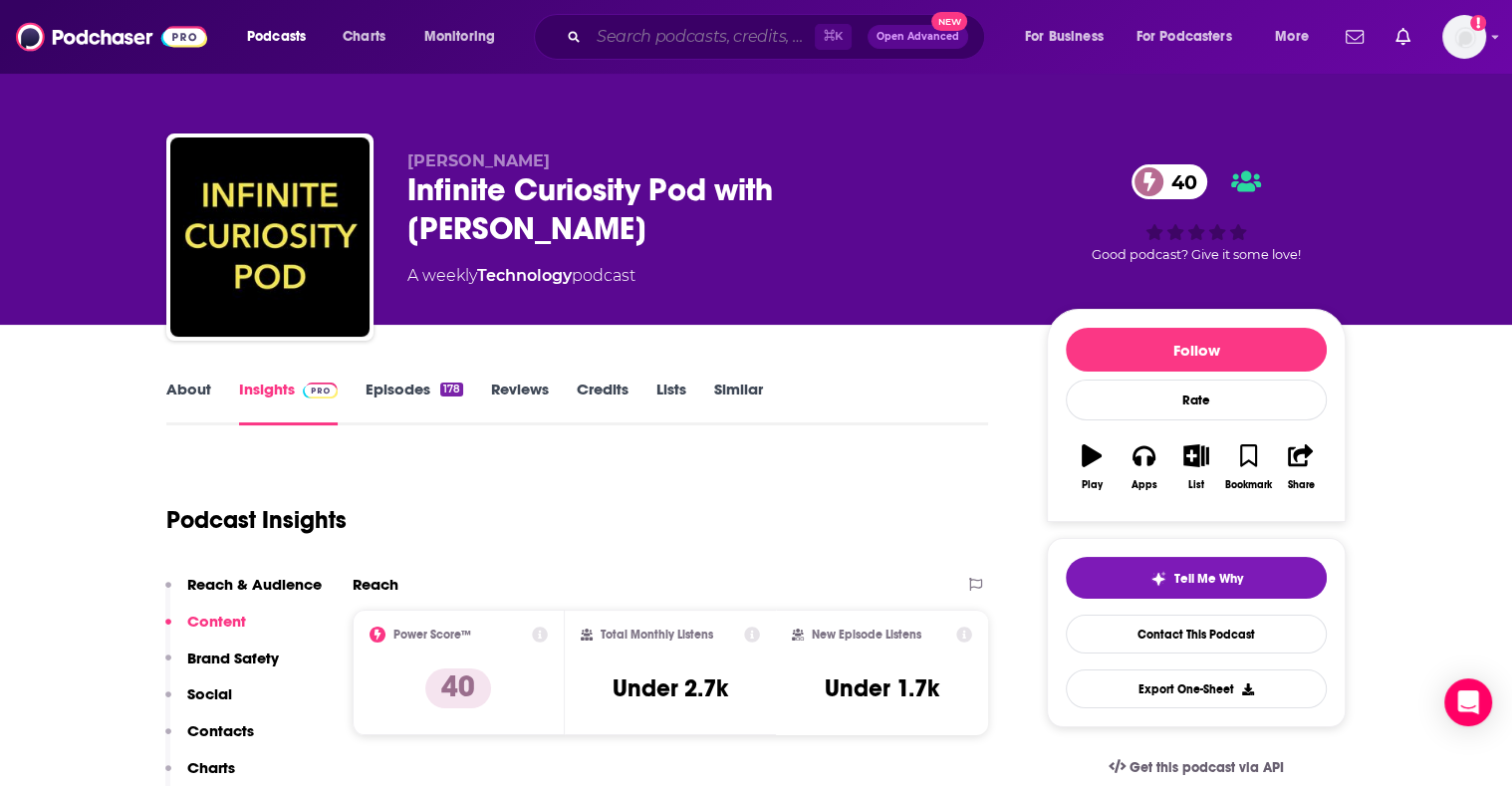 click at bounding box center (701, 37) 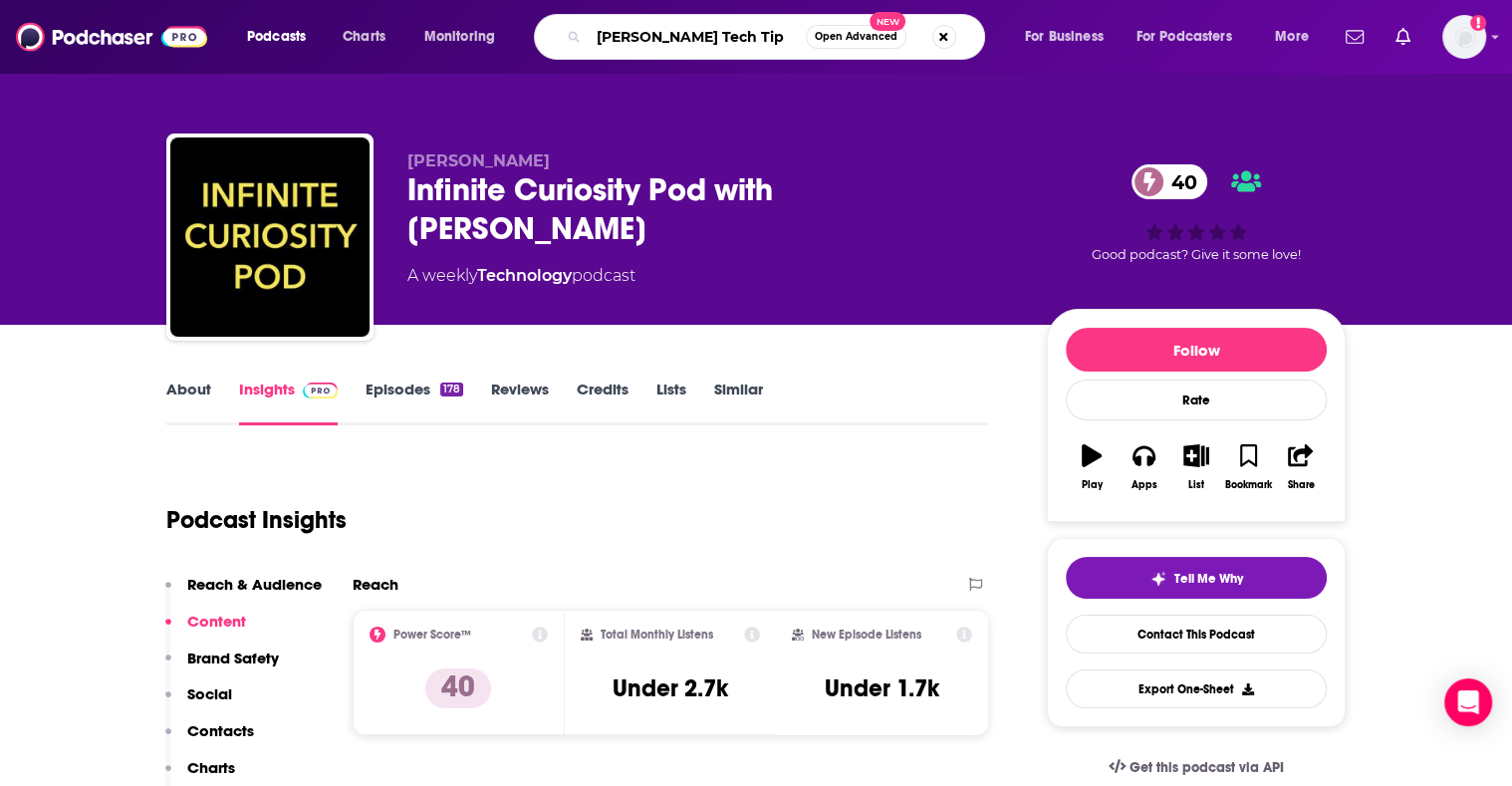 scroll, scrollTop: 0, scrollLeft: 111, axis: horizontal 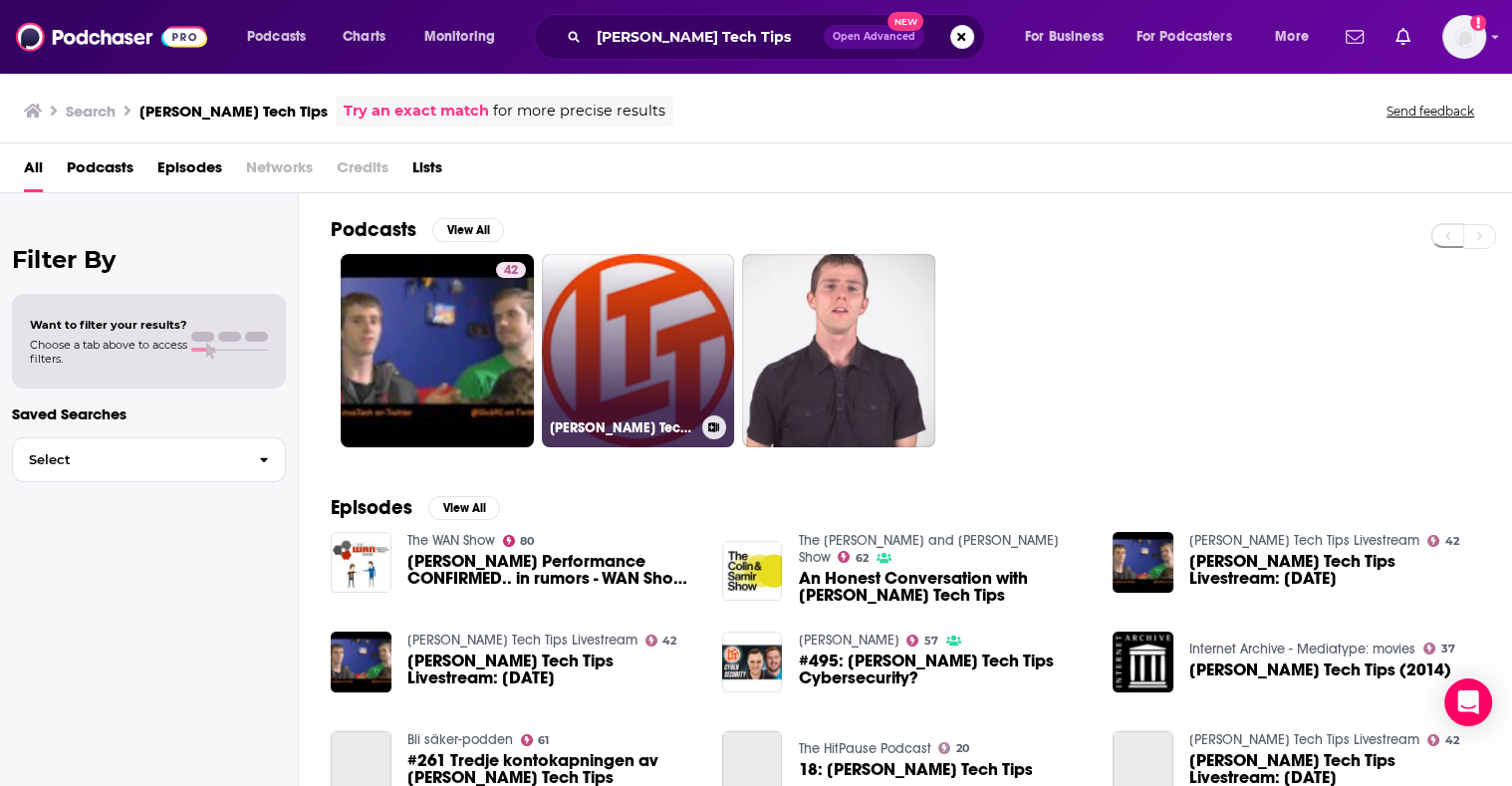 click on "[PERSON_NAME] Tech Tips" at bounding box center (638, 351) 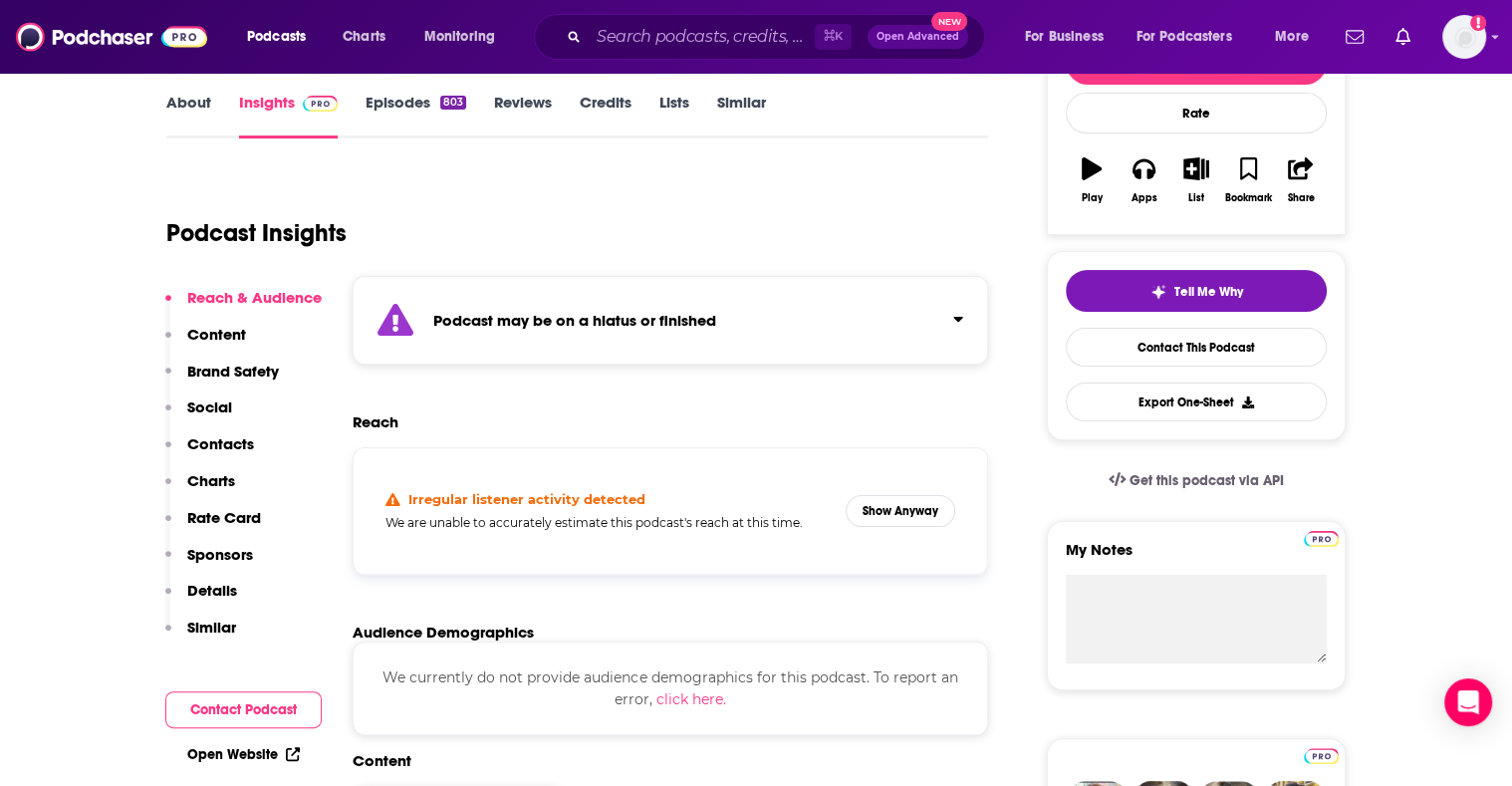scroll, scrollTop: 0, scrollLeft: 0, axis: both 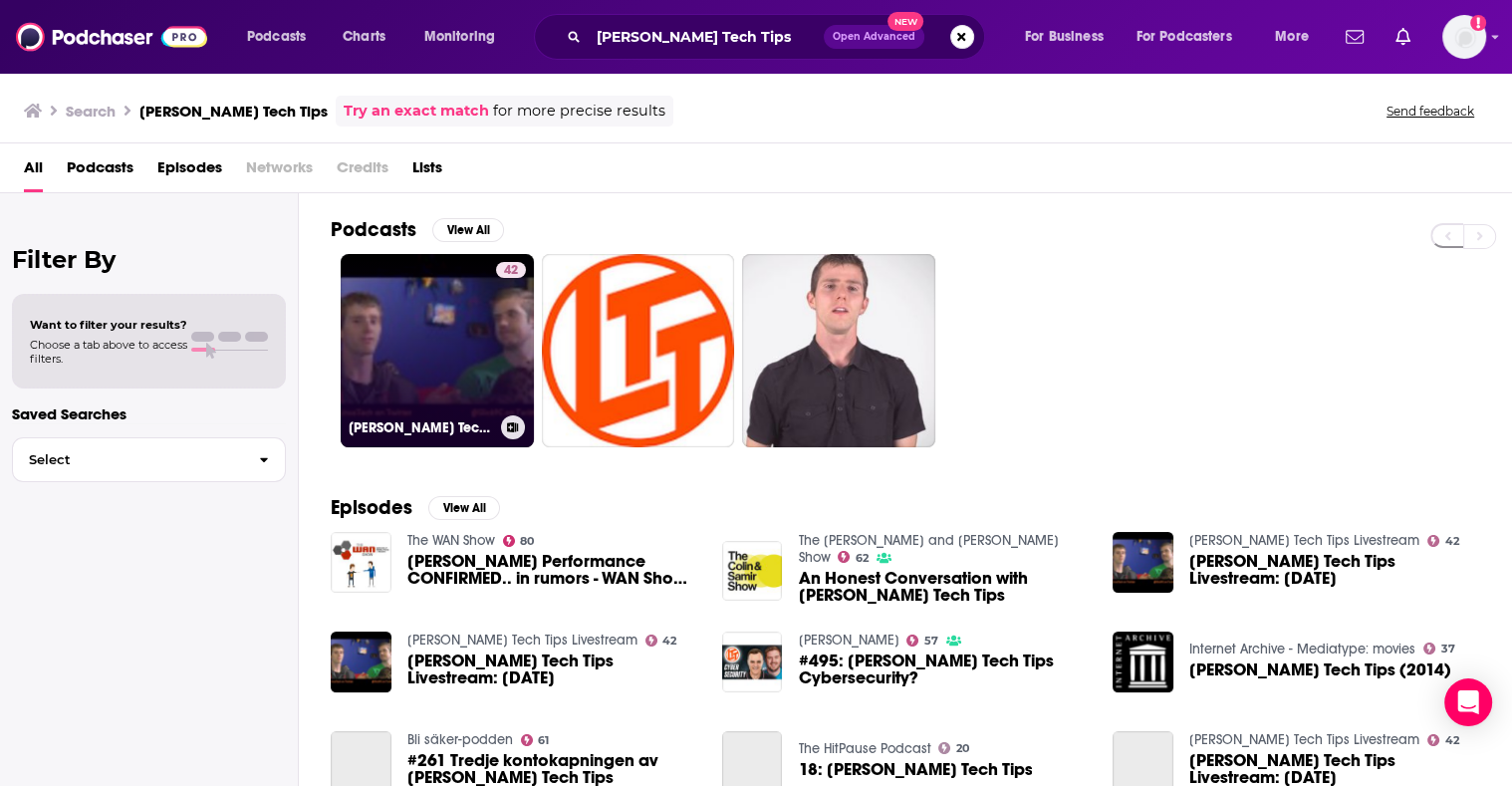 click on "42 [PERSON_NAME] Tech Tips Livestream" at bounding box center (437, 351) 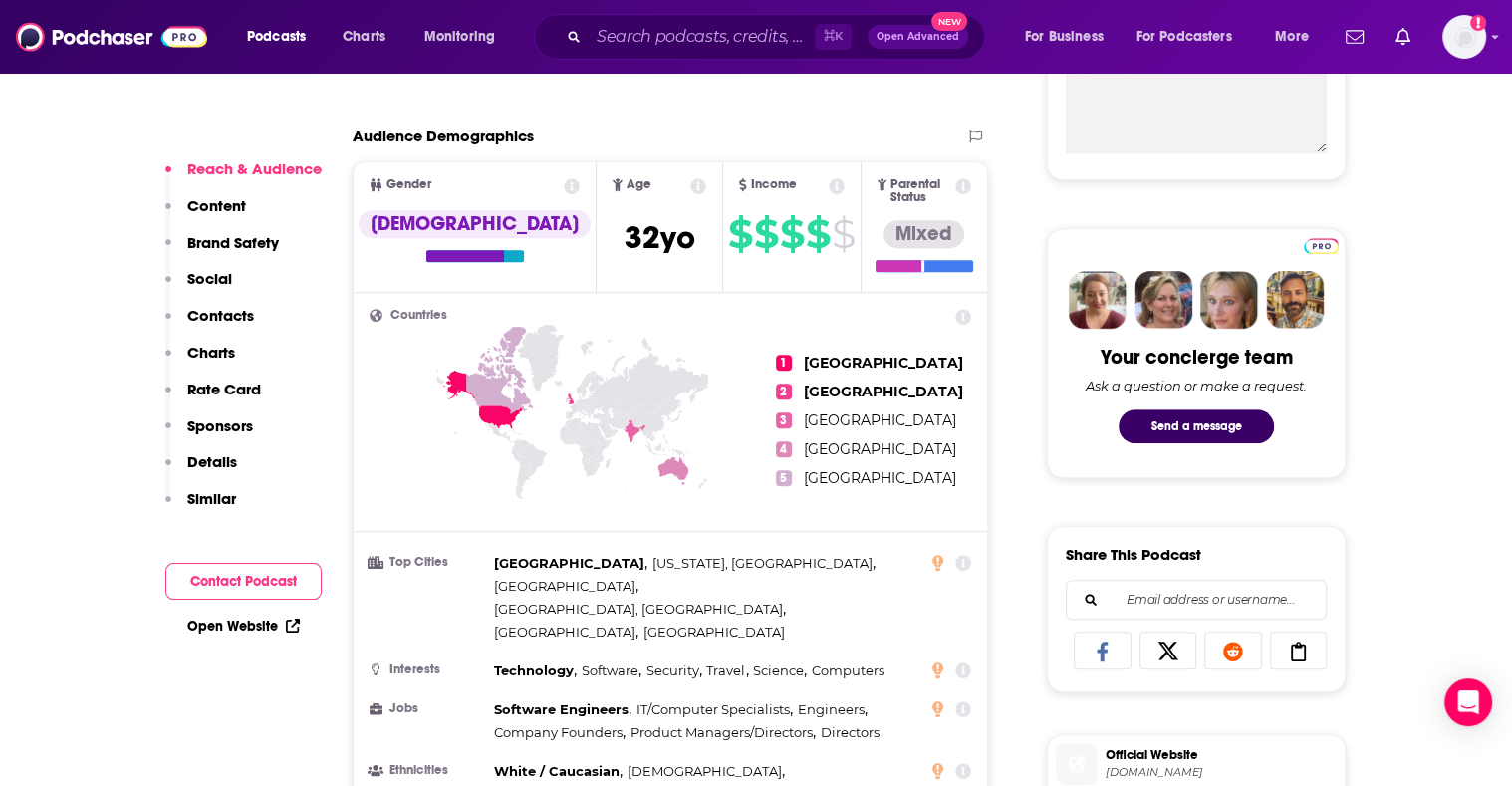 scroll, scrollTop: 798, scrollLeft: 0, axis: vertical 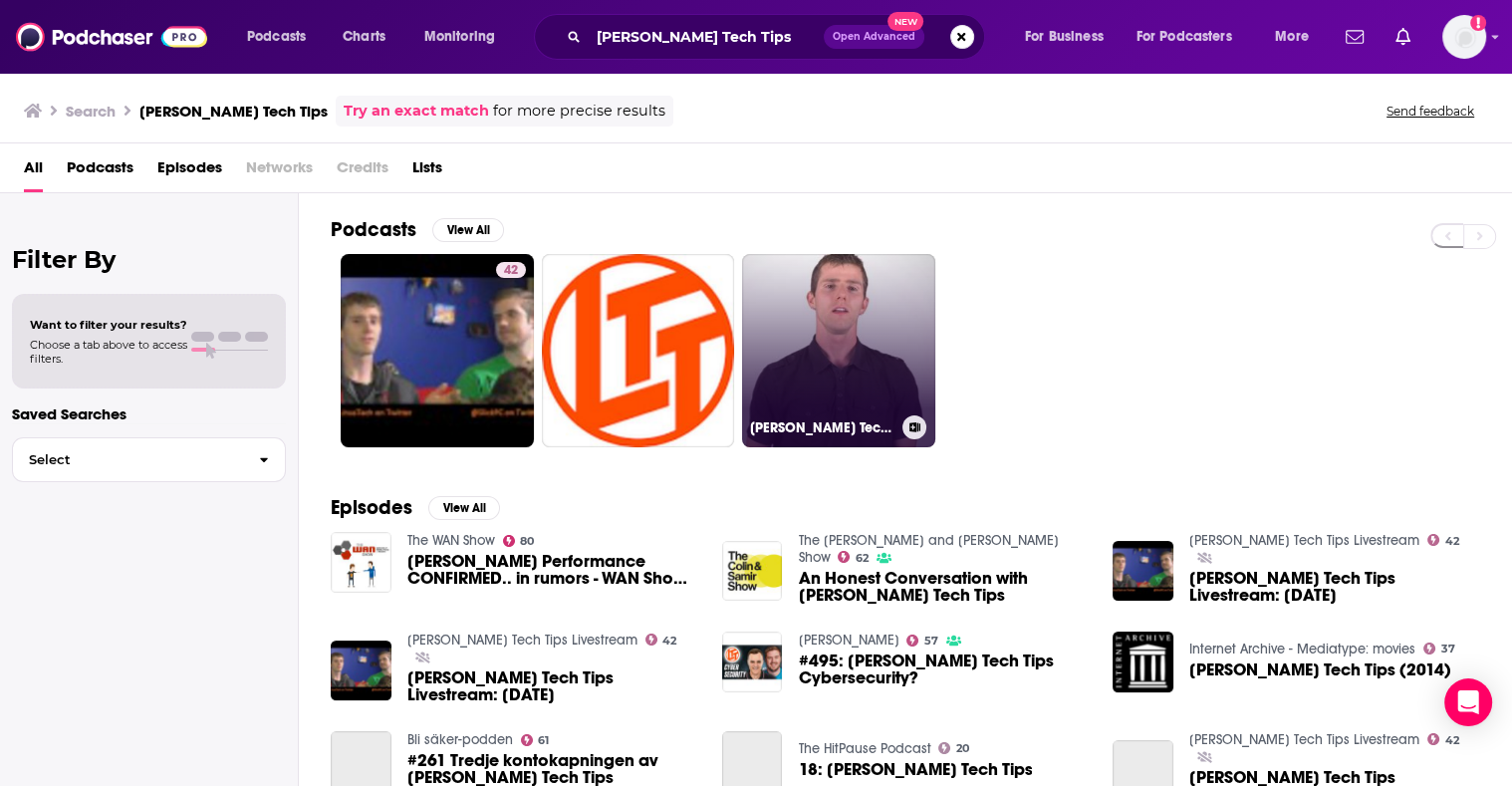 click on "[PERSON_NAME] Tech Tips - WAN show Podcasts (unofficial)" at bounding box center (839, 351) 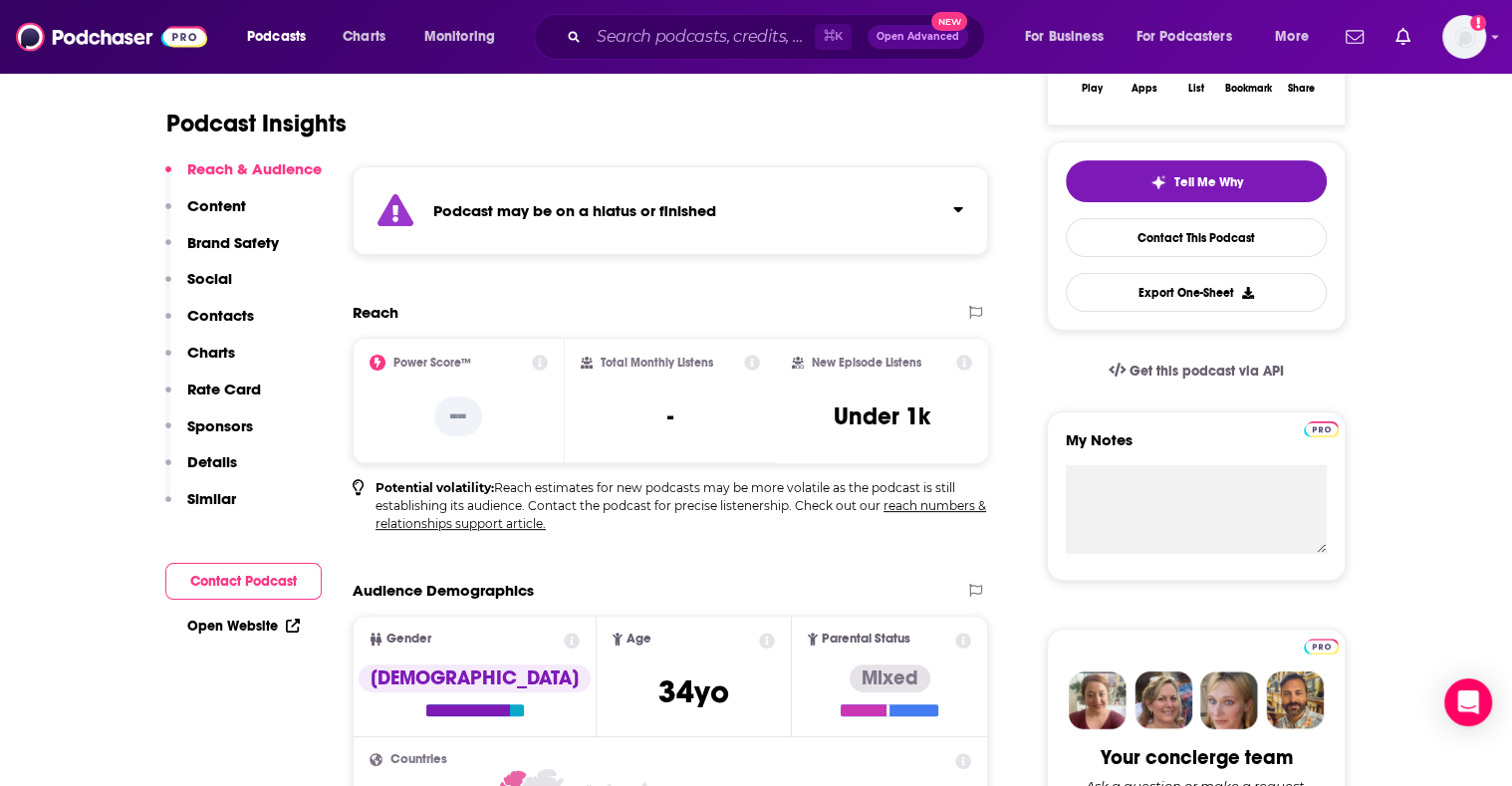 scroll, scrollTop: 399, scrollLeft: 0, axis: vertical 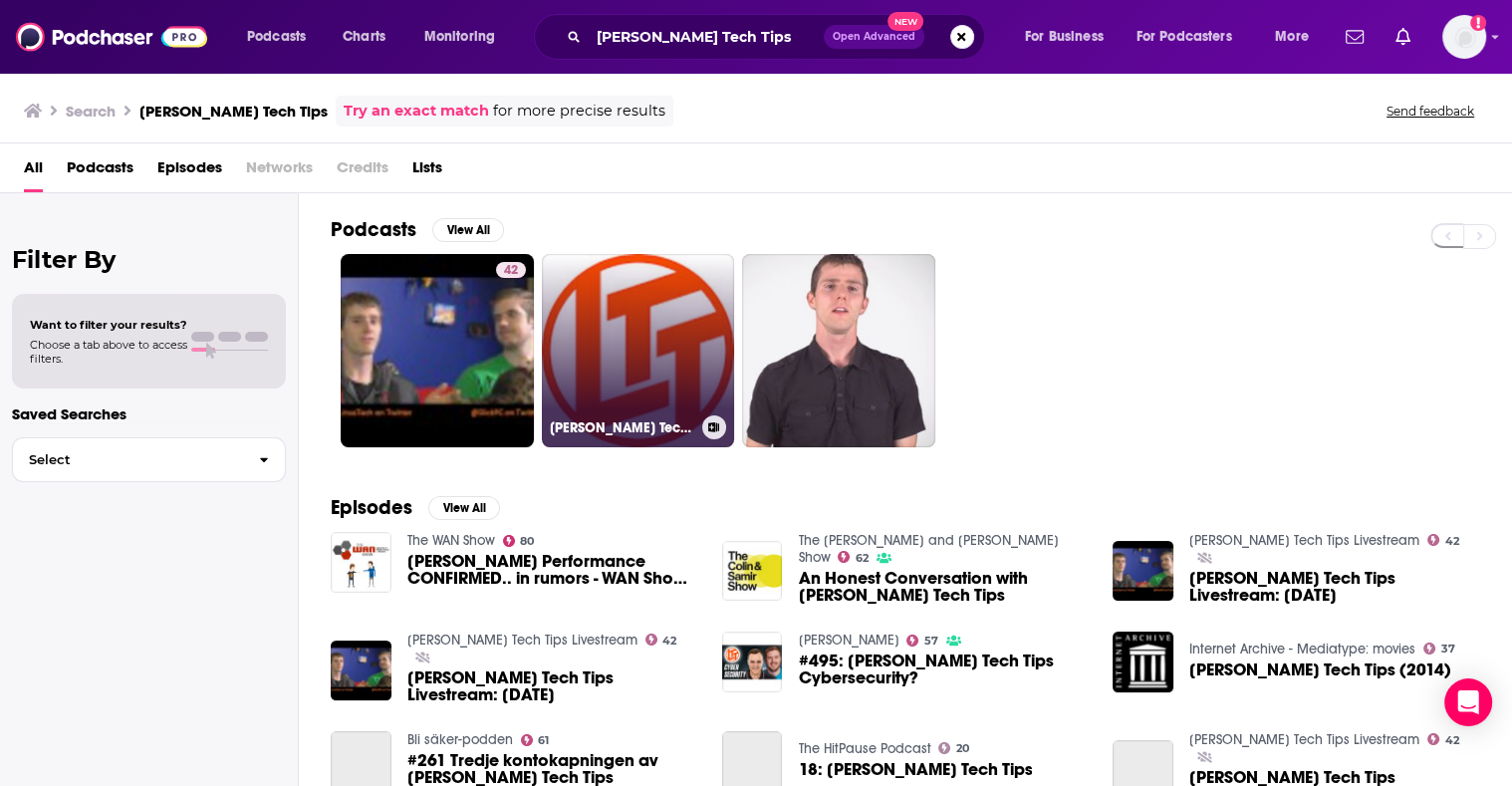 click on "[PERSON_NAME] Tech Tips" at bounding box center (638, 351) 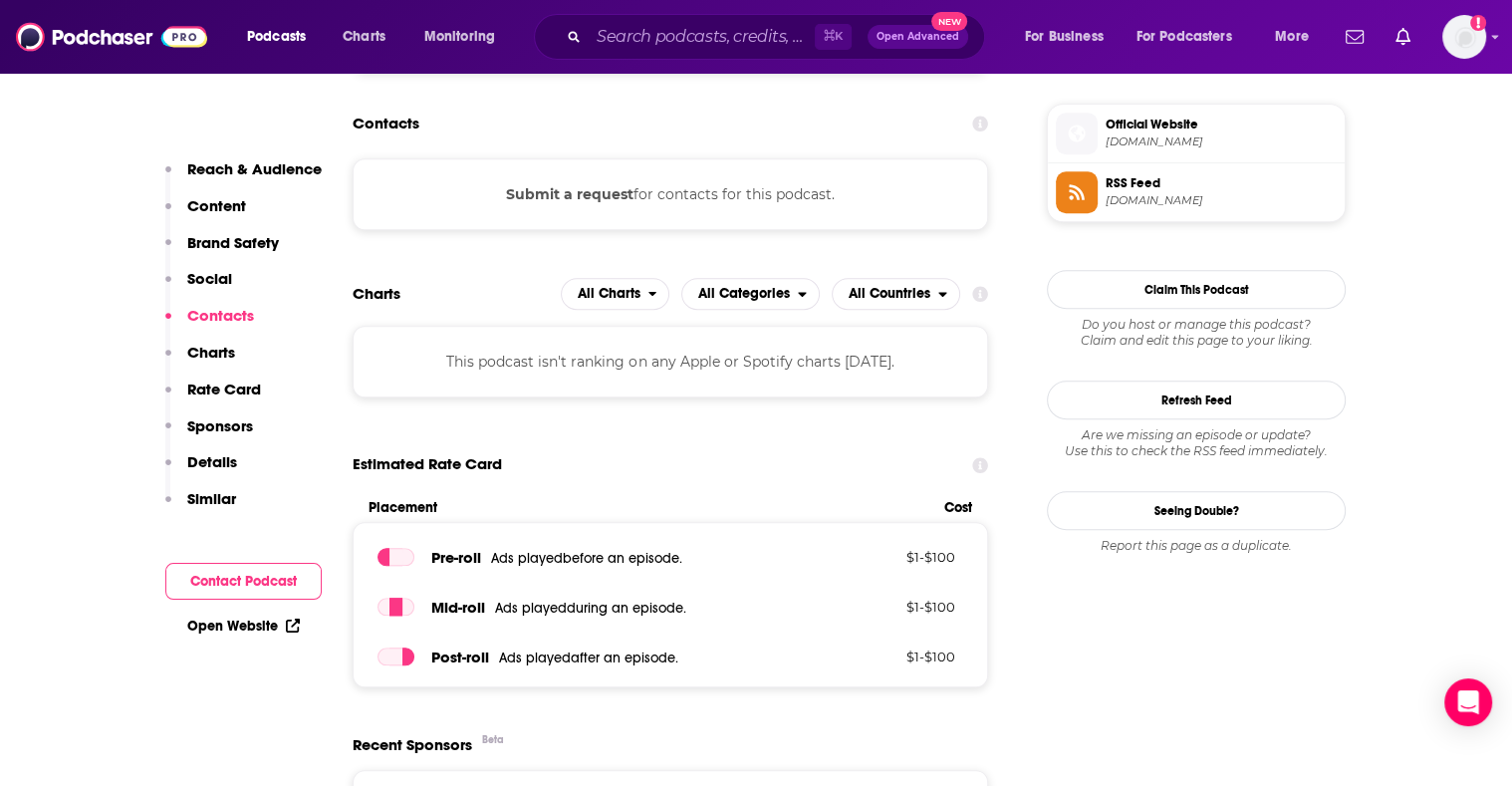 scroll, scrollTop: 1436, scrollLeft: 0, axis: vertical 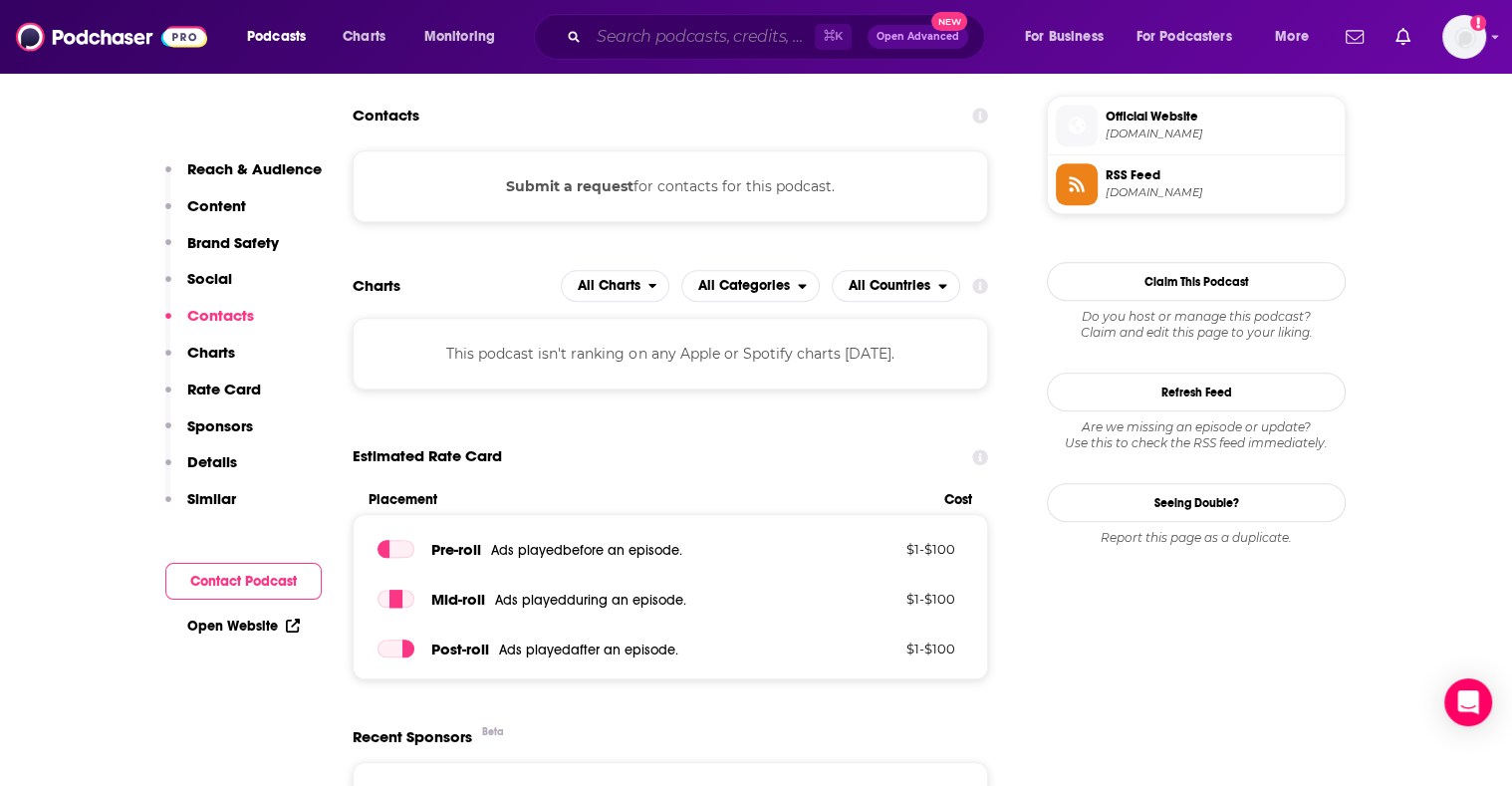 click at bounding box center (701, 37) 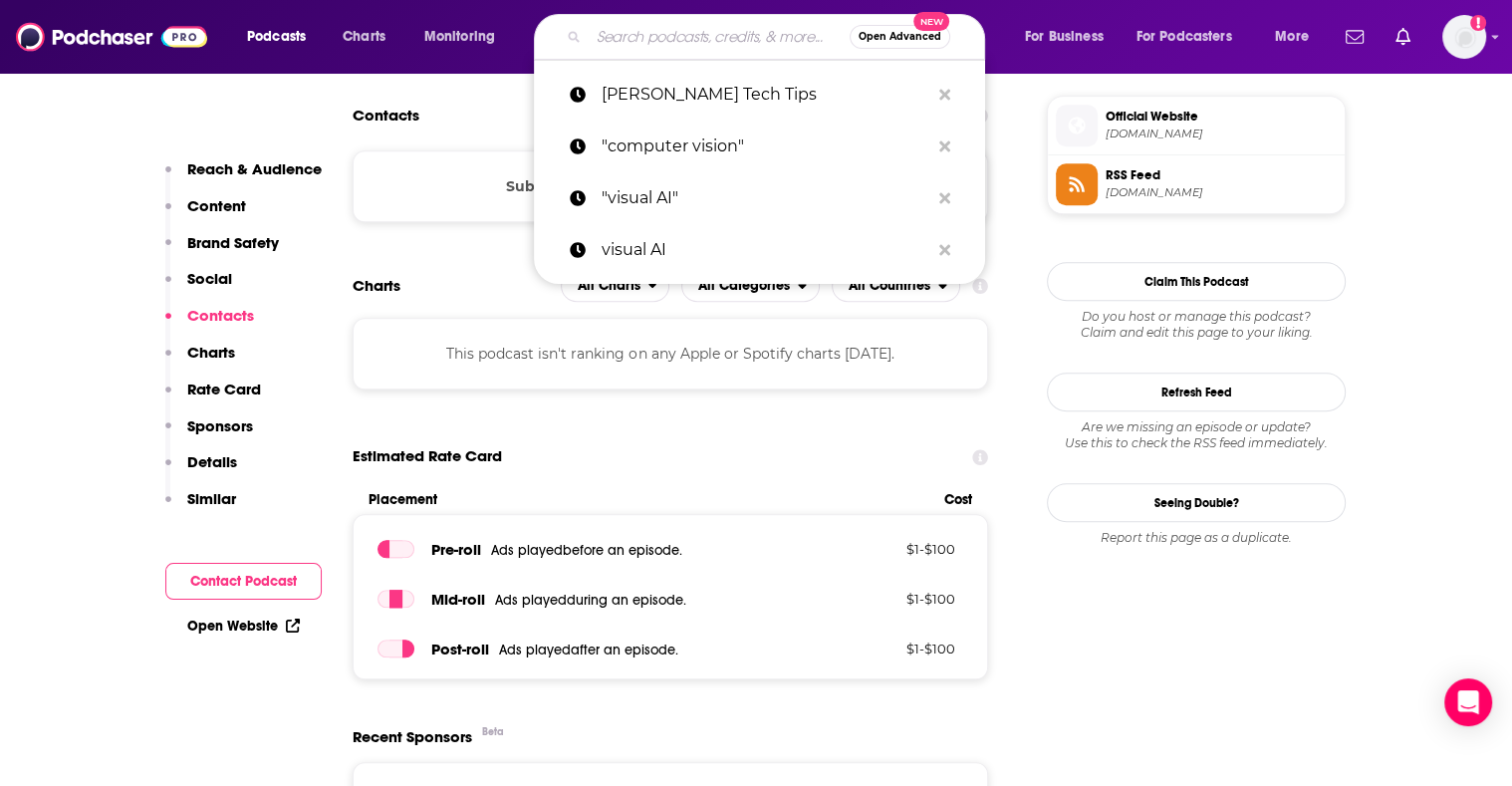 paste on "Techmeme Ride Hom" 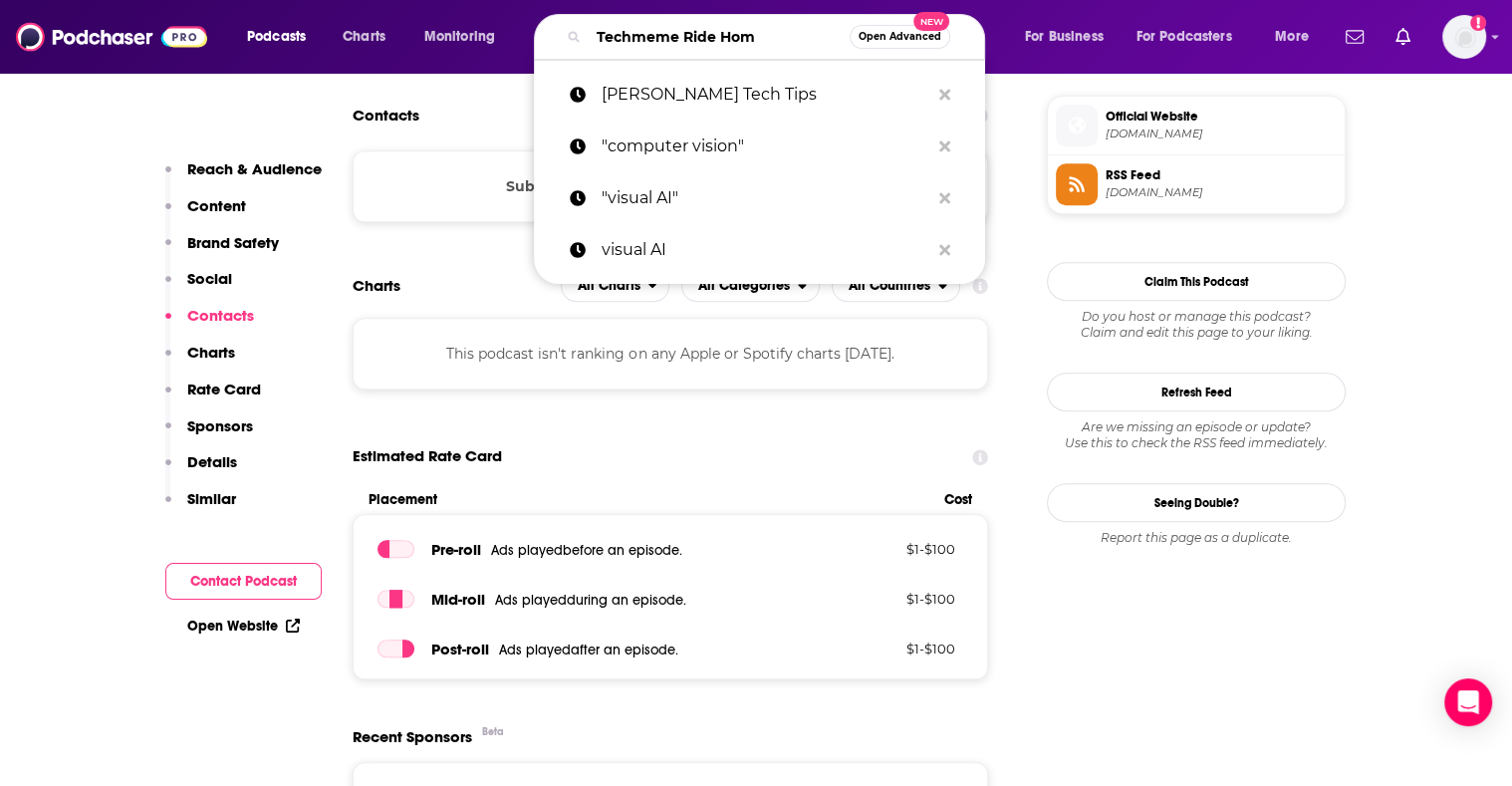 scroll, scrollTop: 0, scrollLeft: 167, axis: horizontal 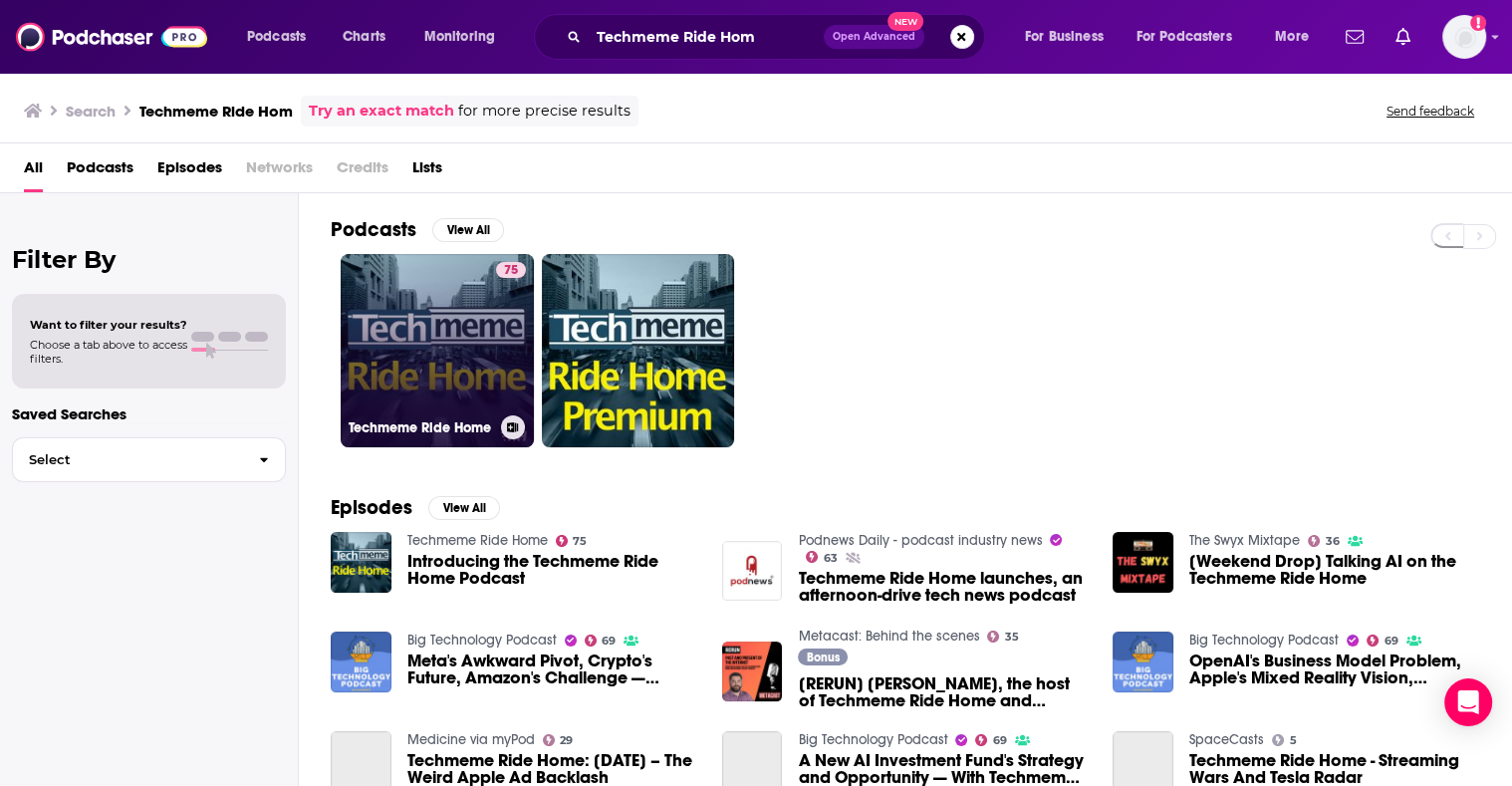 click on "75 Techmeme Ride Home" at bounding box center (437, 351) 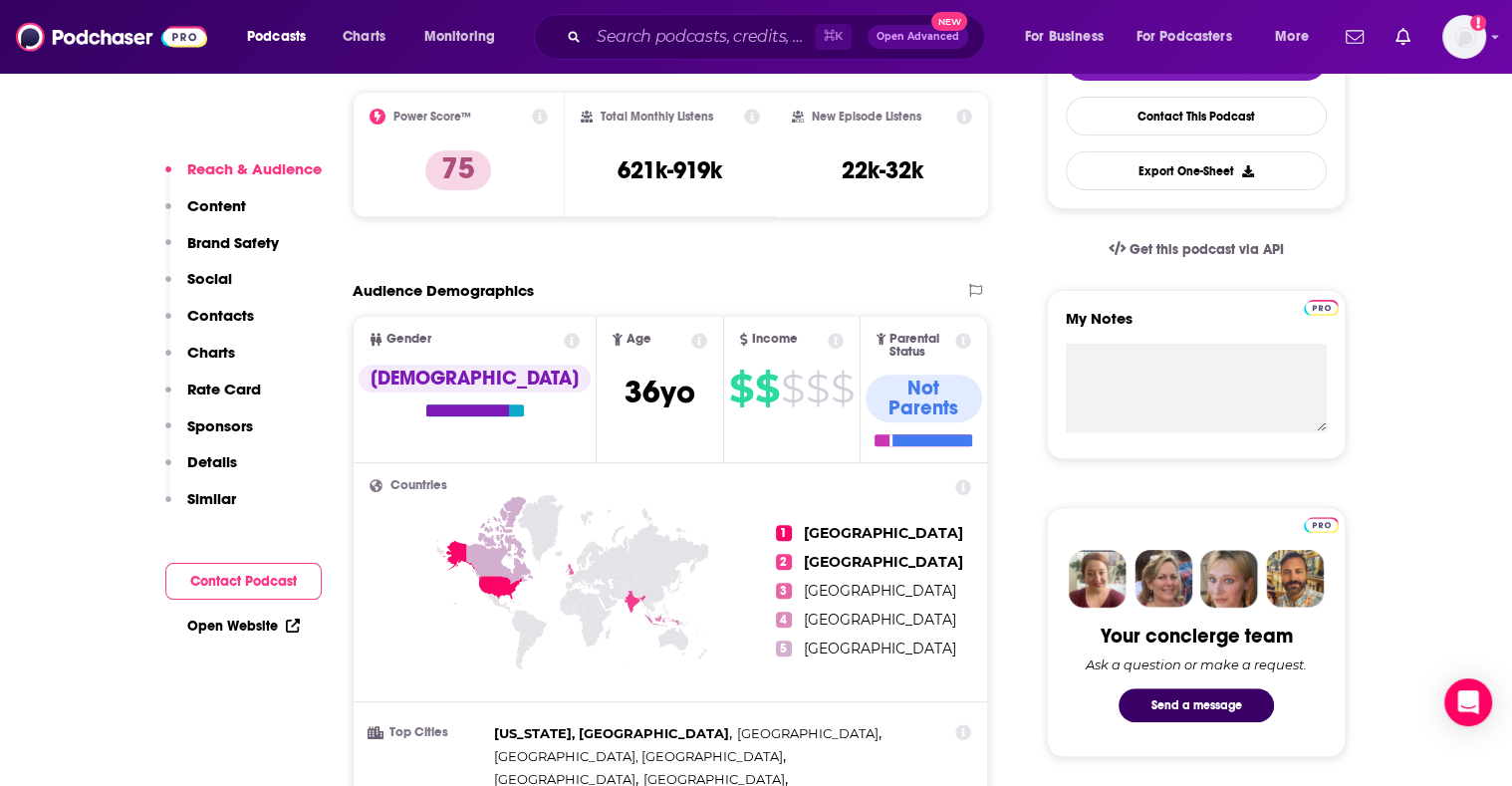 scroll, scrollTop: 524, scrollLeft: 0, axis: vertical 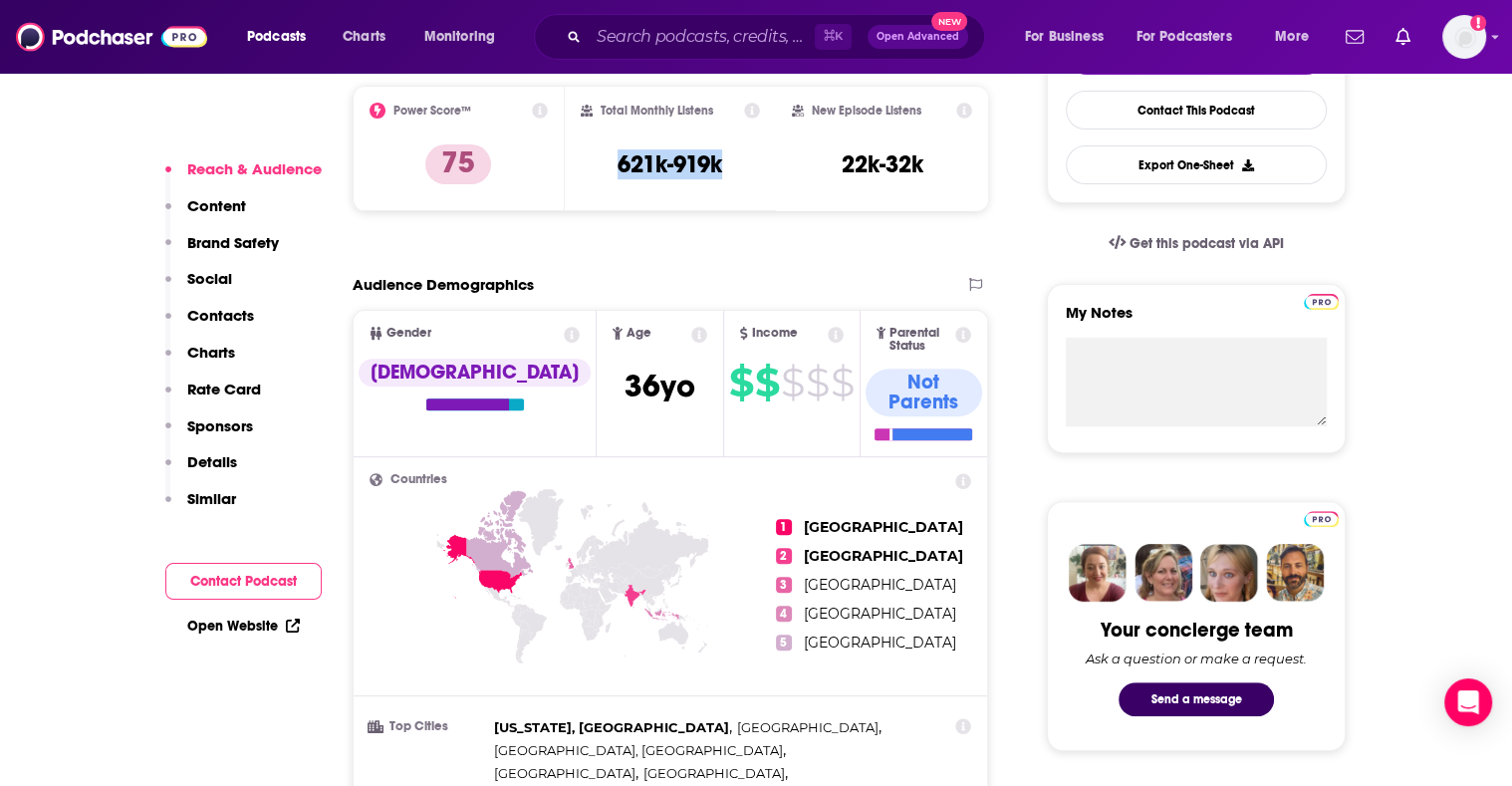 drag, startPoint x: 758, startPoint y: 298, endPoint x: 621, endPoint y: 299, distance: 137.00365 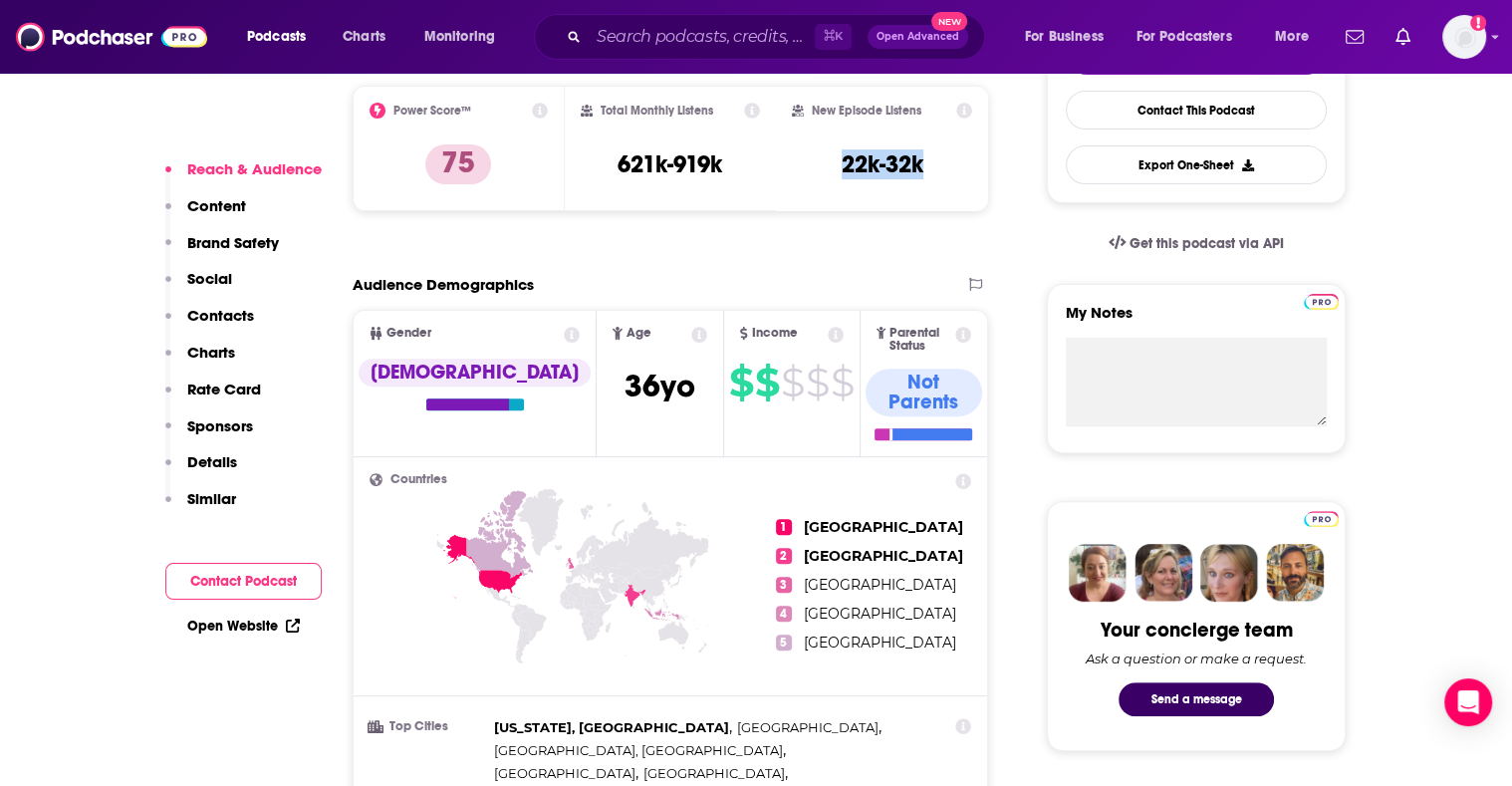 drag, startPoint x: 1013, startPoint y: 290, endPoint x: 885, endPoint y: 293, distance: 128.03515 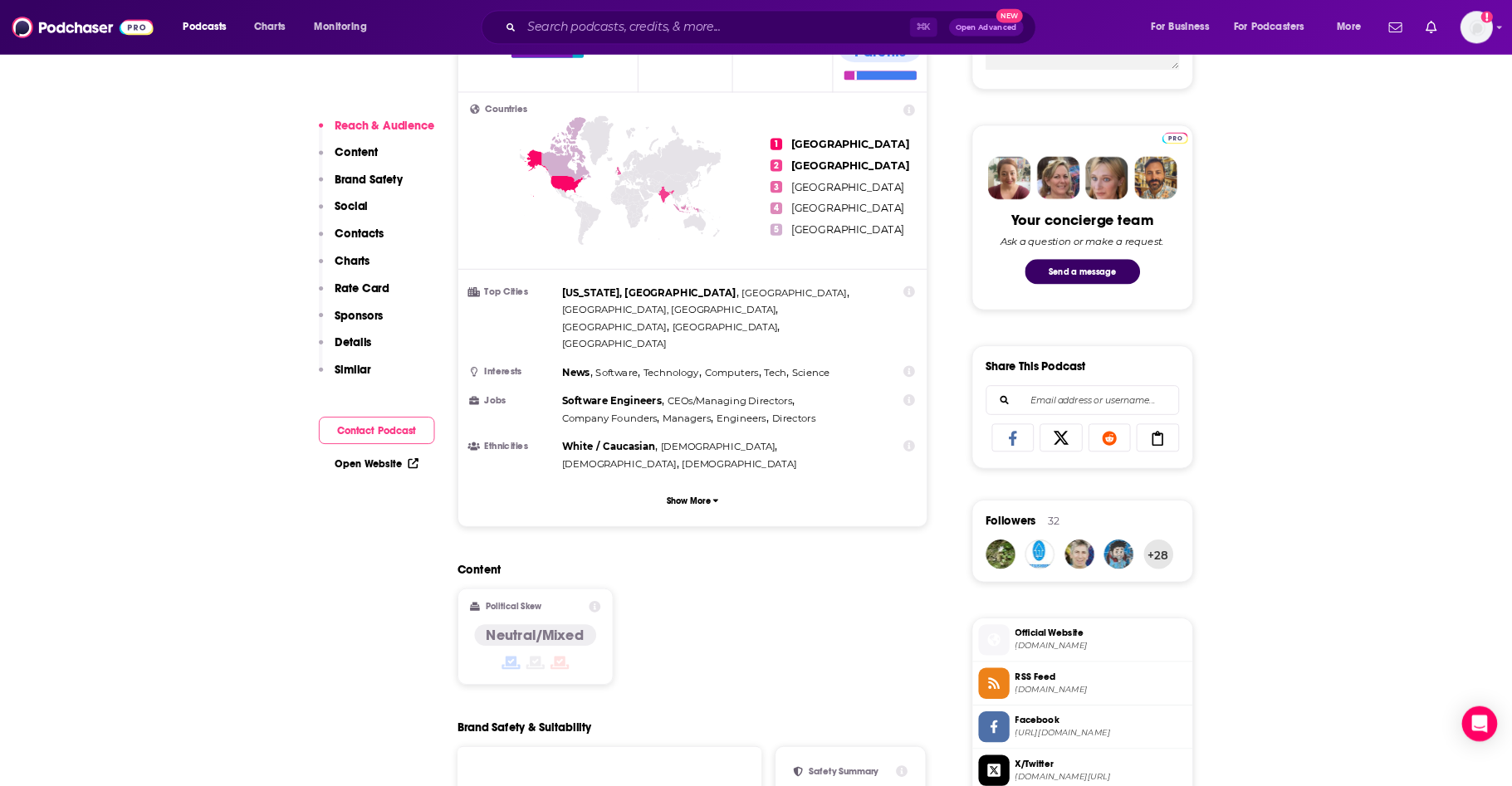 scroll, scrollTop: 714, scrollLeft: 0, axis: vertical 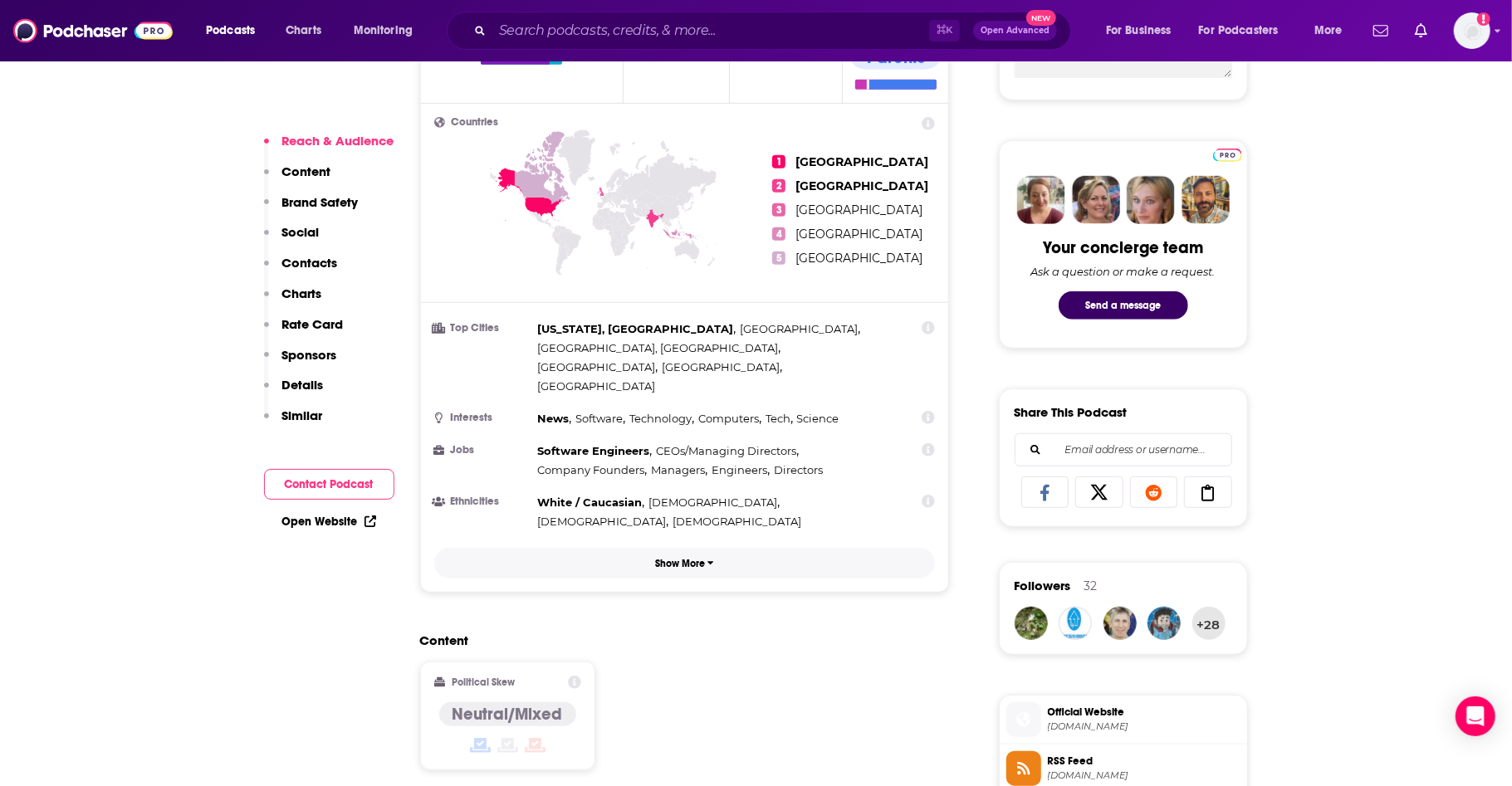 click on "Show More" at bounding box center [680, 564] 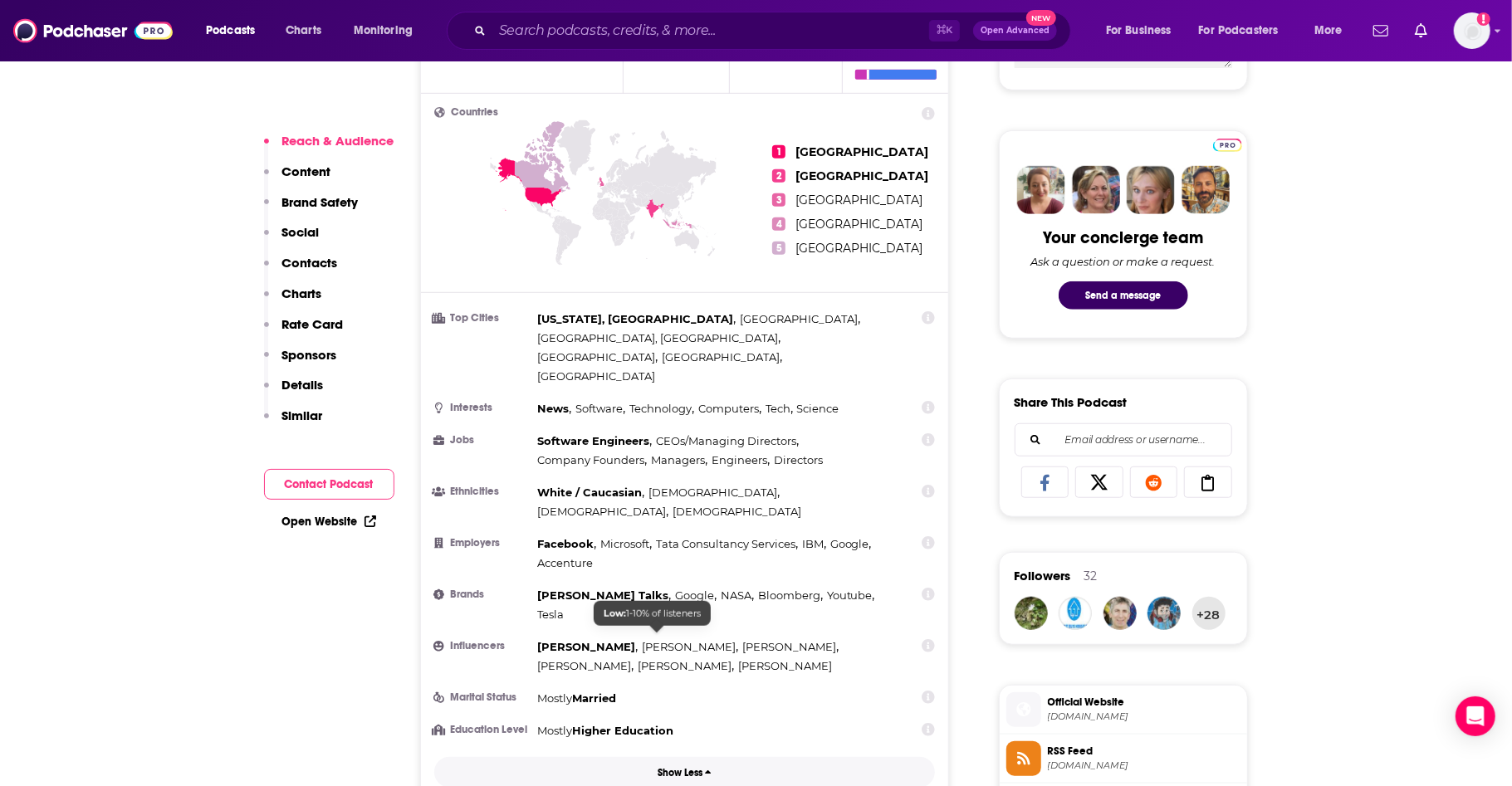 scroll, scrollTop: 722, scrollLeft: 0, axis: vertical 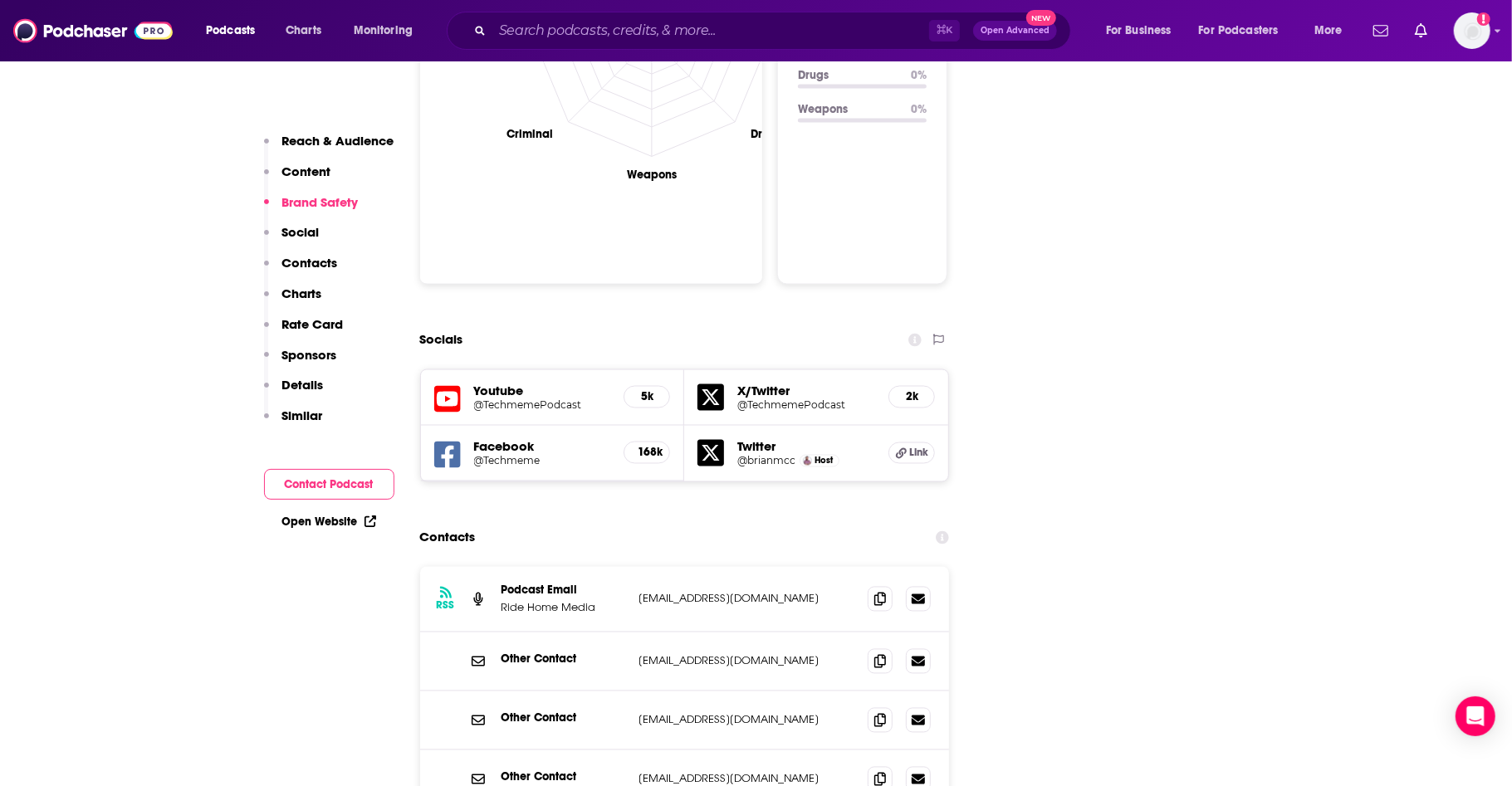 click on "Contacts" at bounding box center [310, 262] 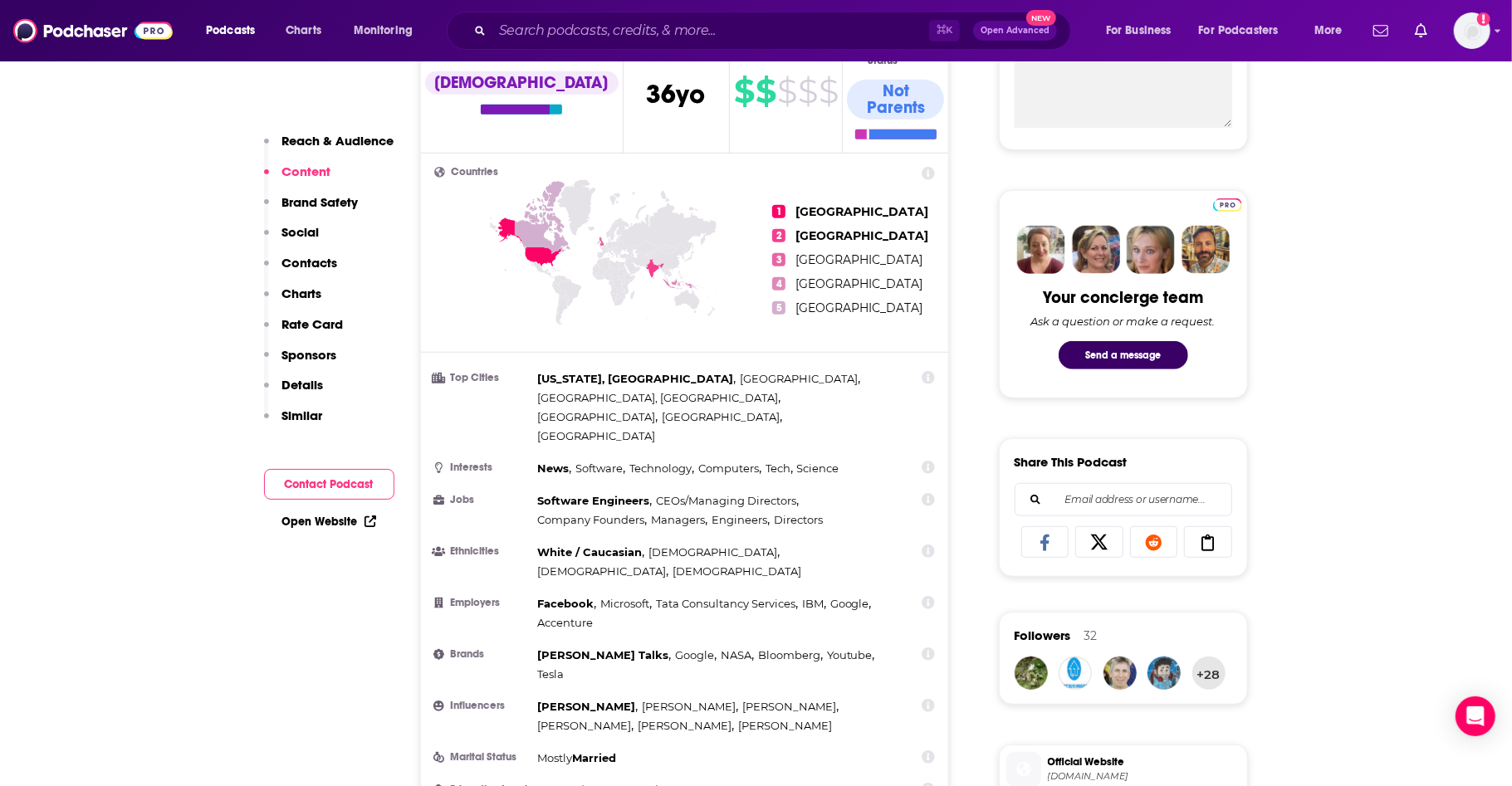 scroll, scrollTop: 642, scrollLeft: 0, axis: vertical 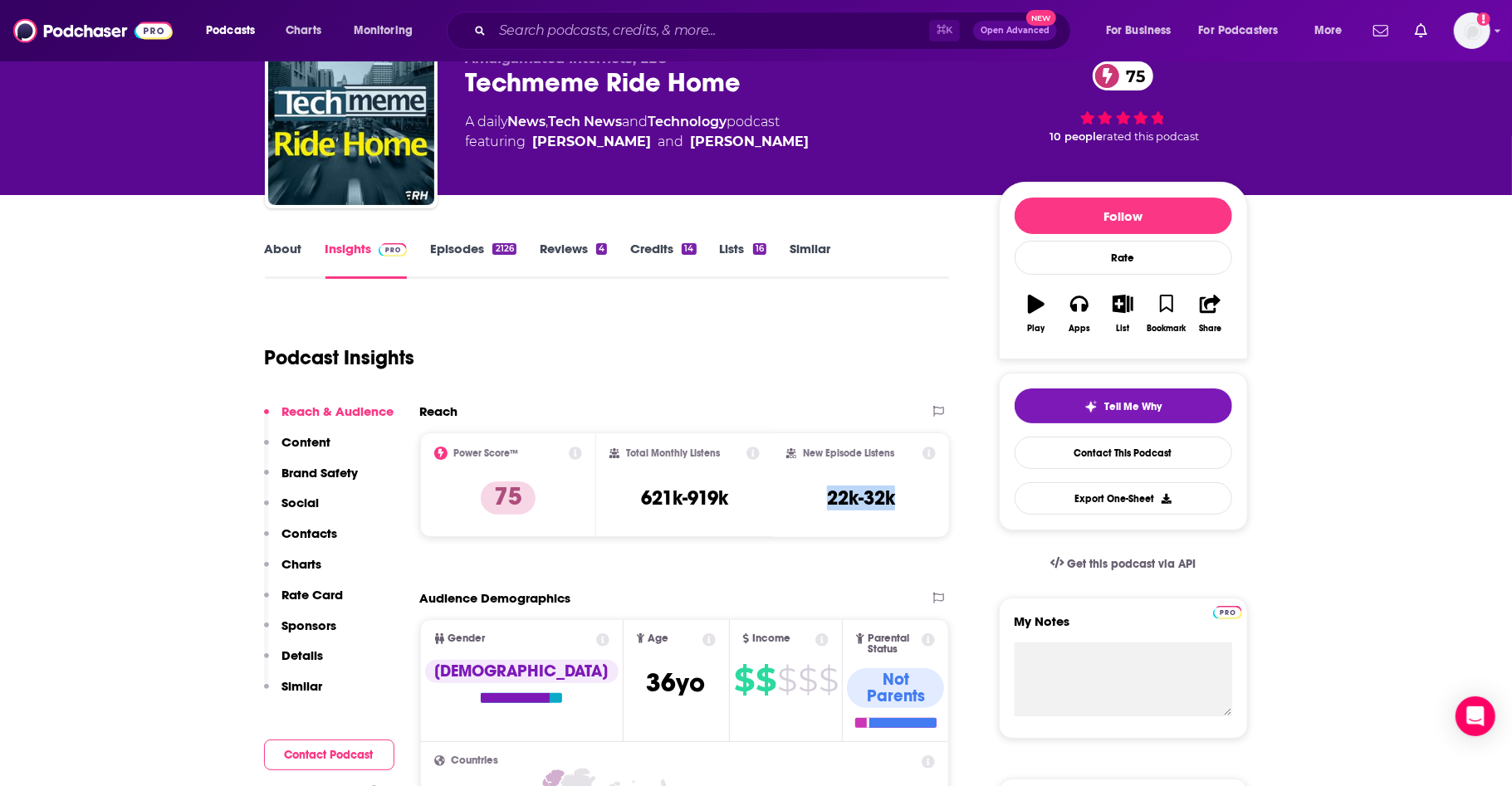 click on "About" at bounding box center (283, 260) 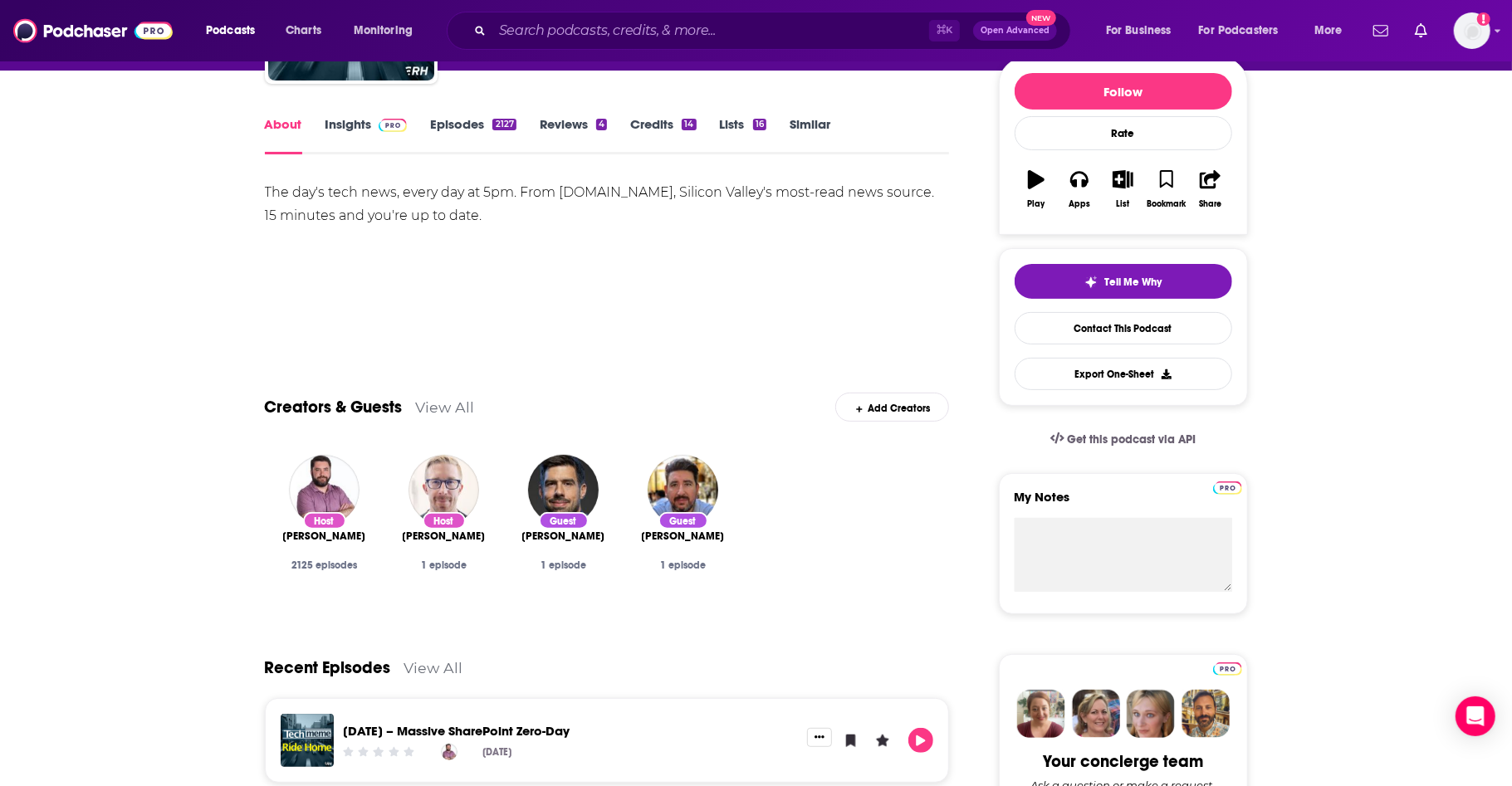scroll, scrollTop: 0, scrollLeft: 0, axis: both 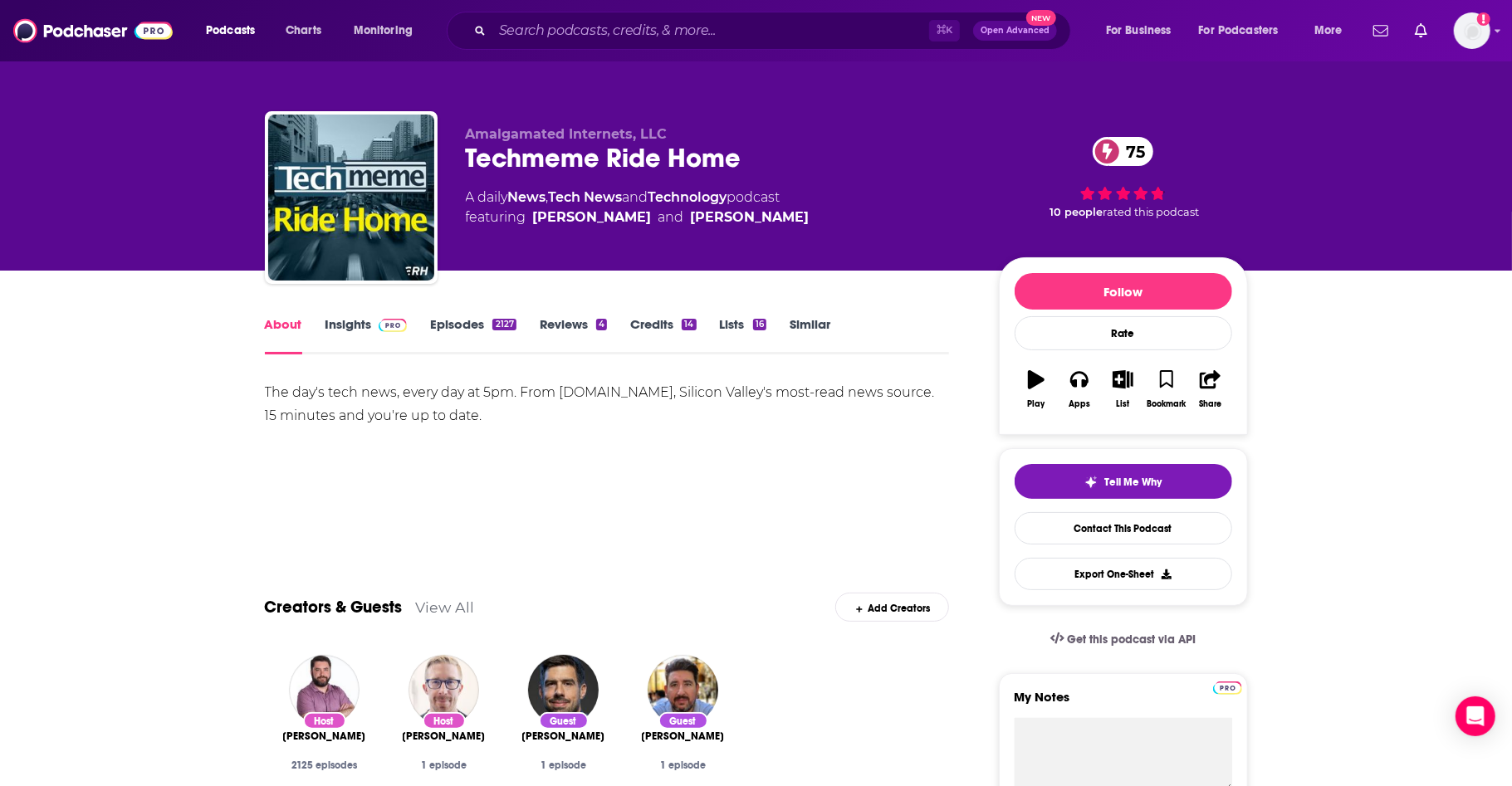 click on "About Insights Episodes 2127 Reviews 4 Credits 14 Lists 16 Similar" at bounding box center [607, 334] 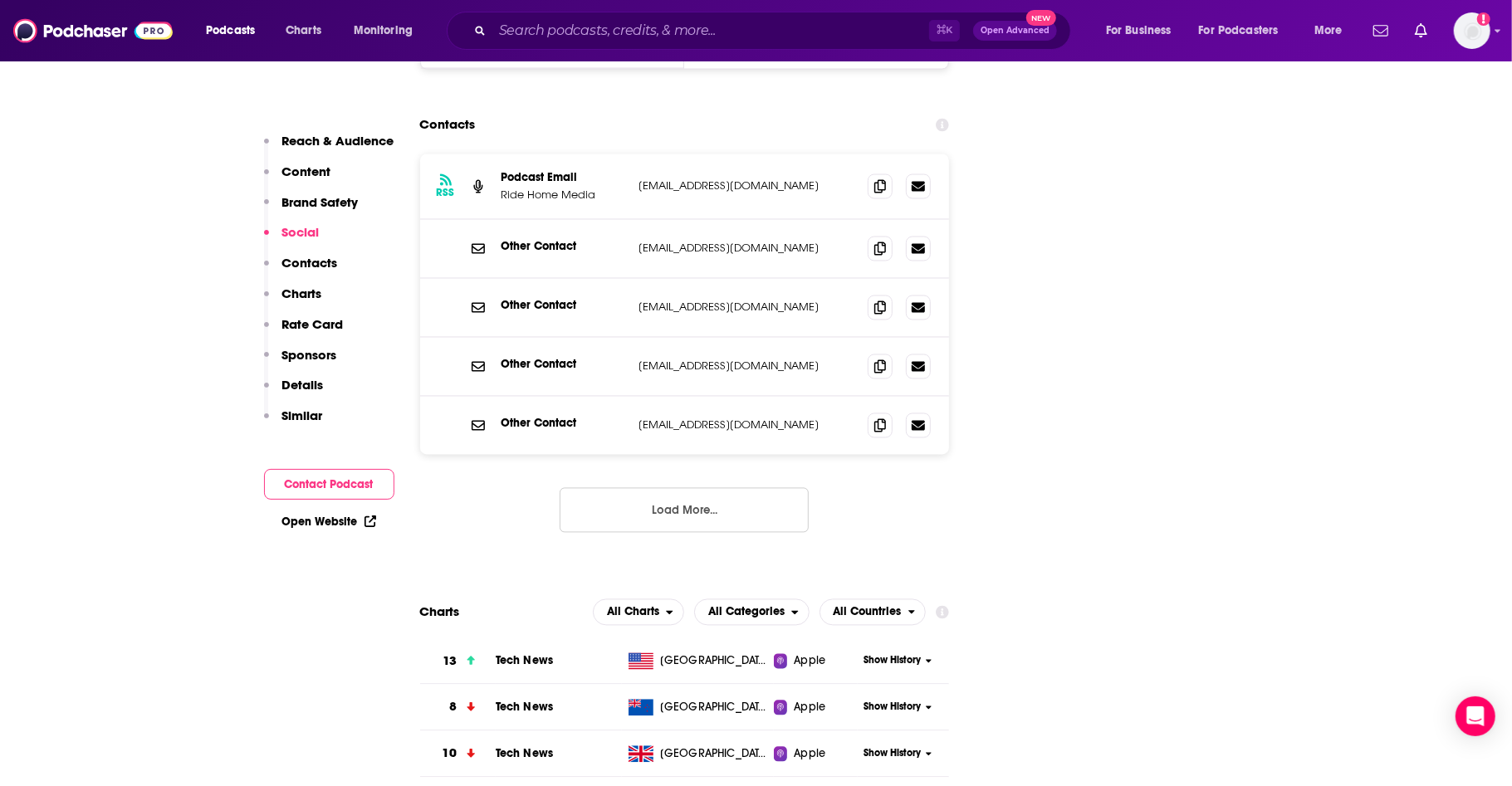 scroll, scrollTop: 2172, scrollLeft: 0, axis: vertical 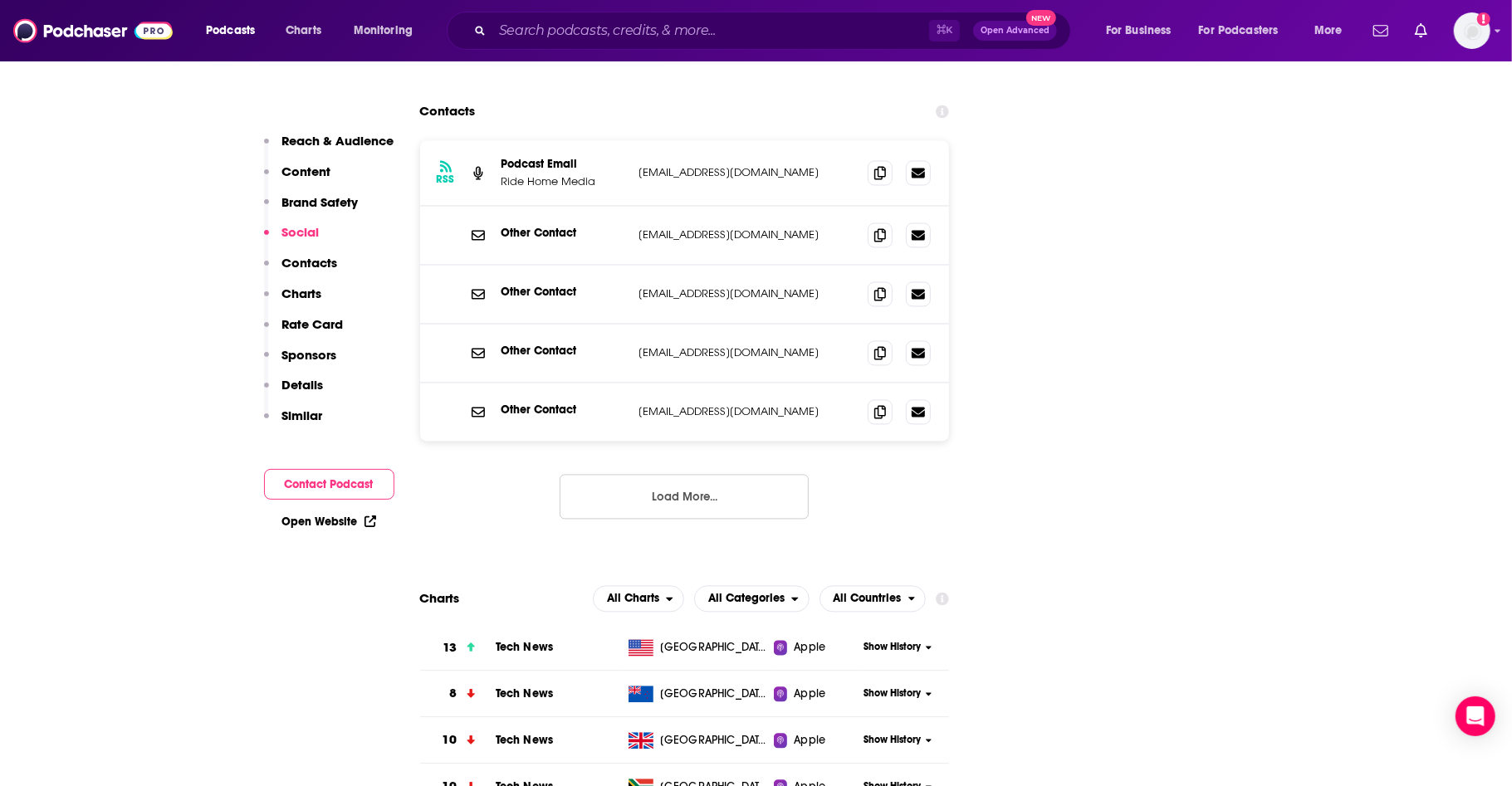 click on "Youtube" at bounding box center (542, -35) 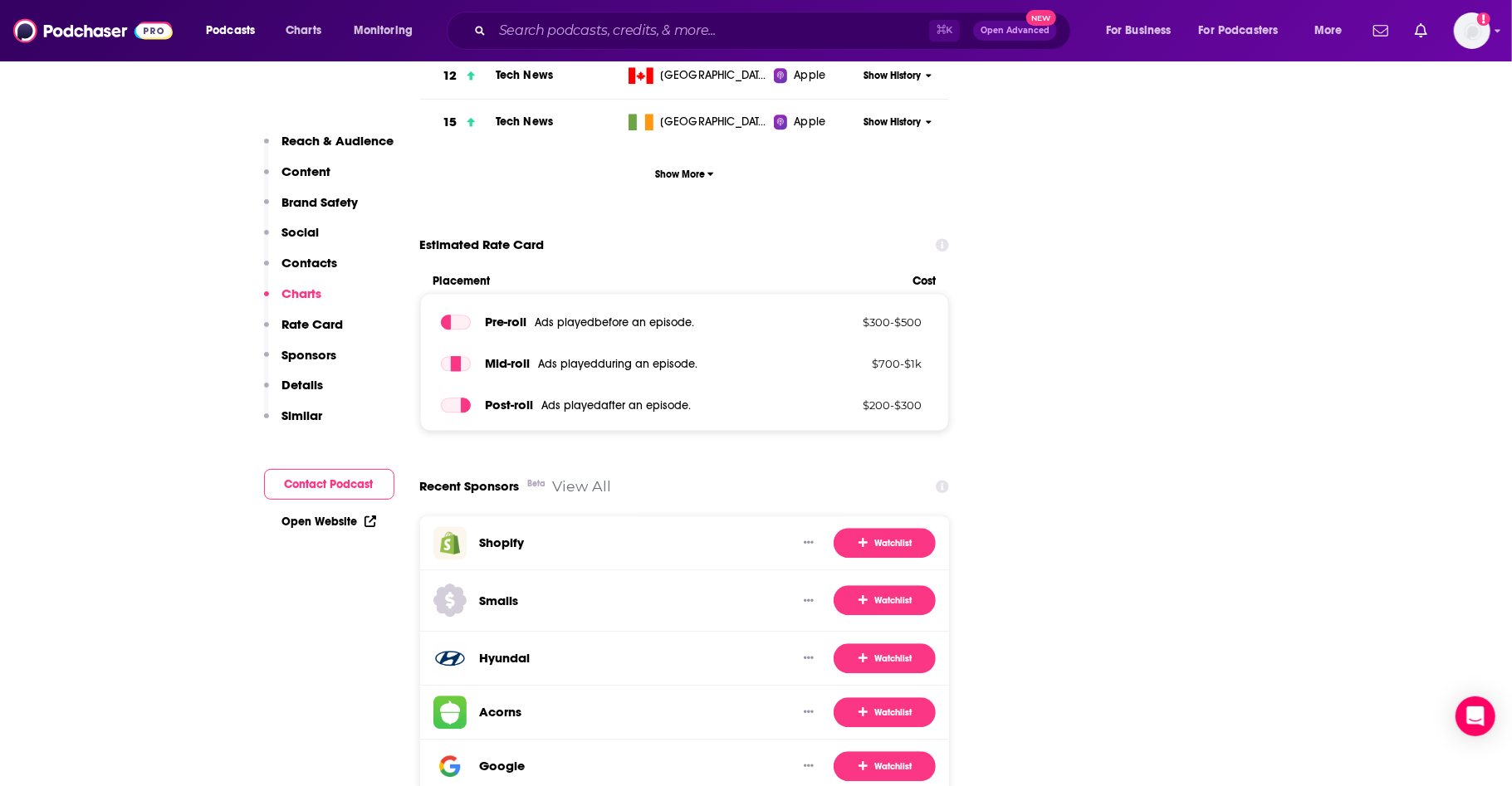 scroll, scrollTop: 2941, scrollLeft: 0, axis: vertical 